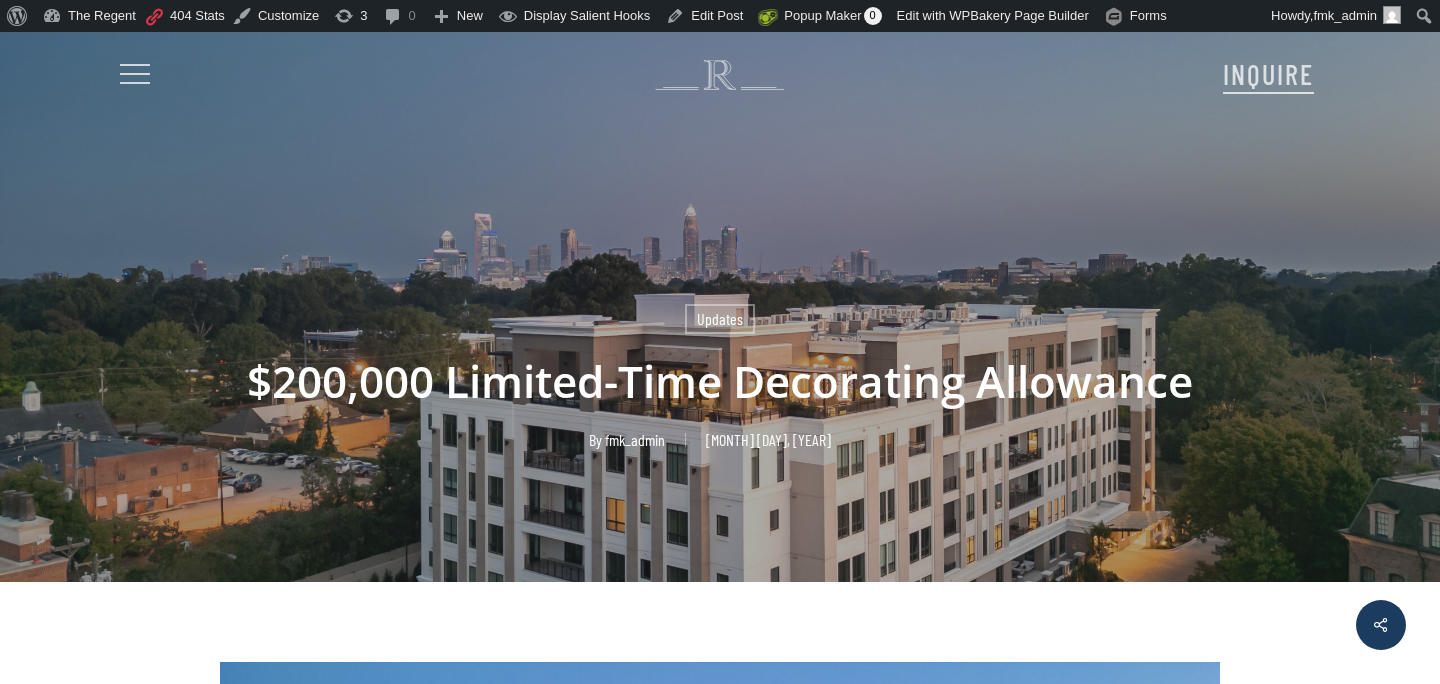 scroll, scrollTop: 0, scrollLeft: 0, axis: both 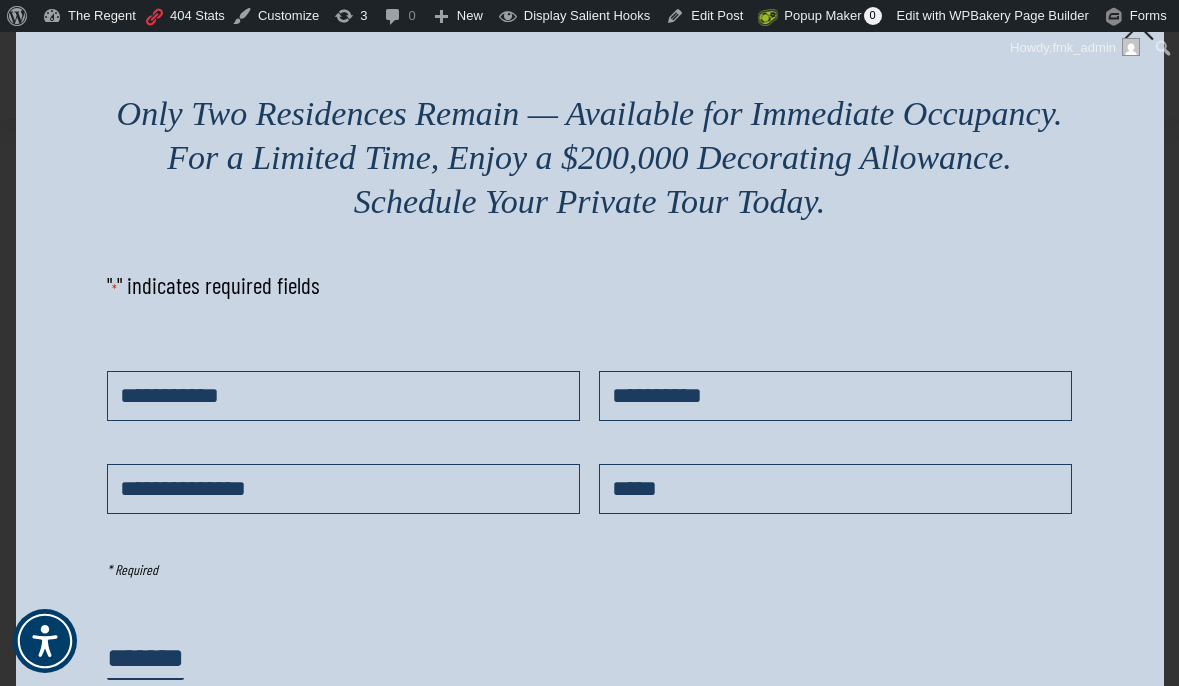 click at bounding box center [589, 343] 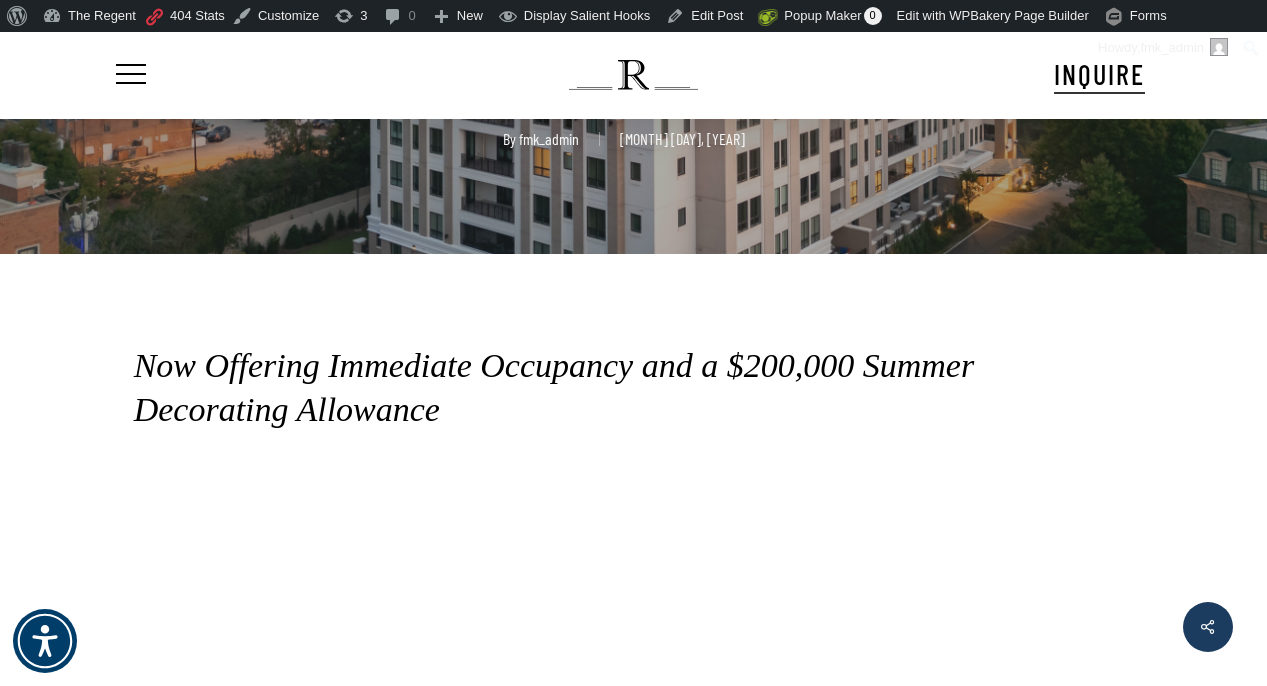 scroll, scrollTop: 0, scrollLeft: 0, axis: both 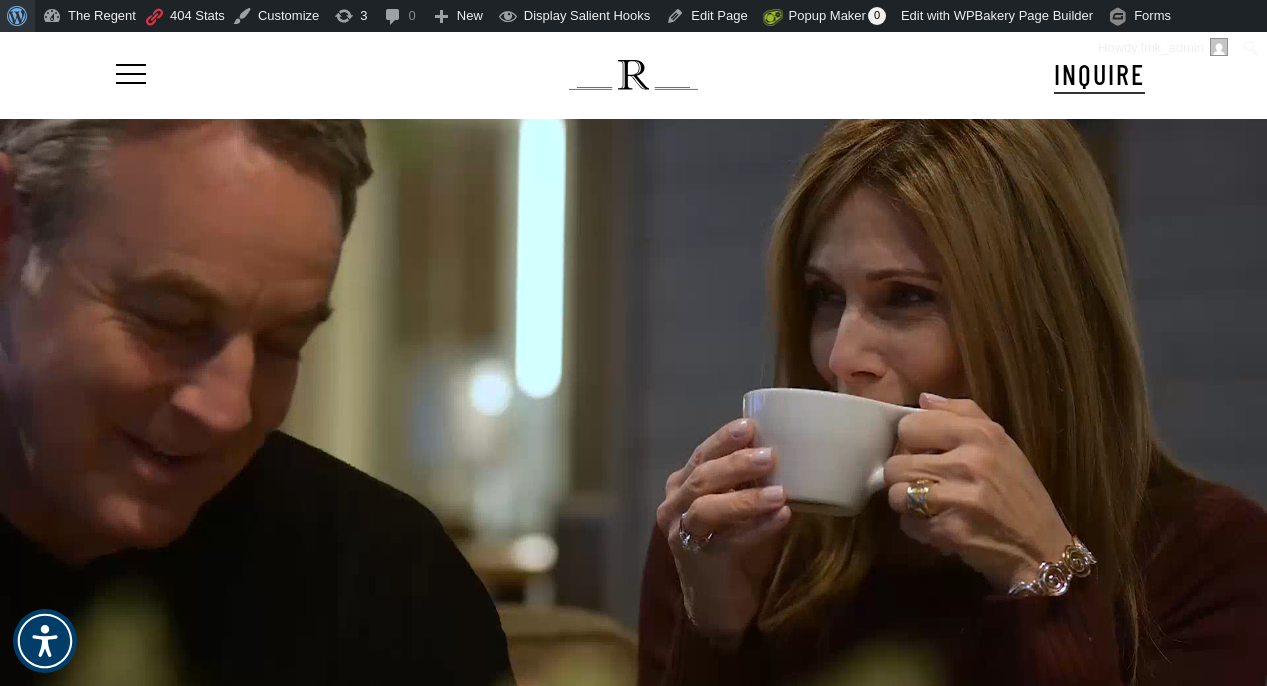 click at bounding box center (14, 14) 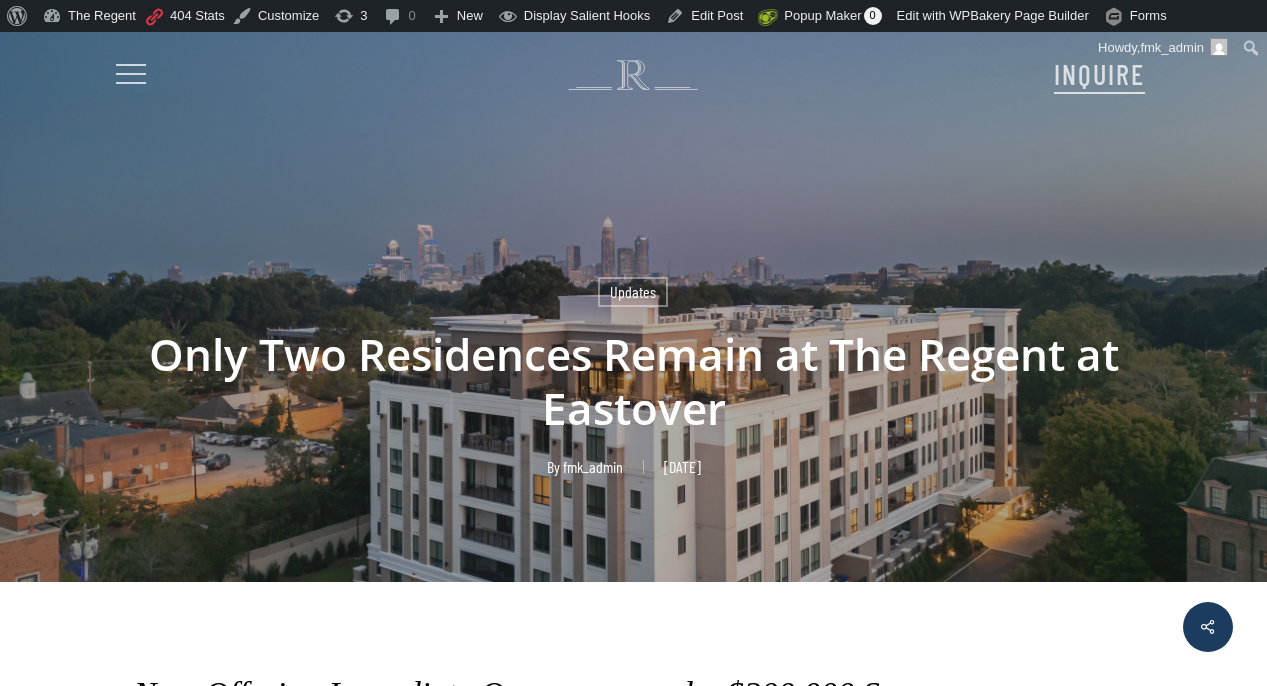 scroll, scrollTop: 0, scrollLeft: 0, axis: both 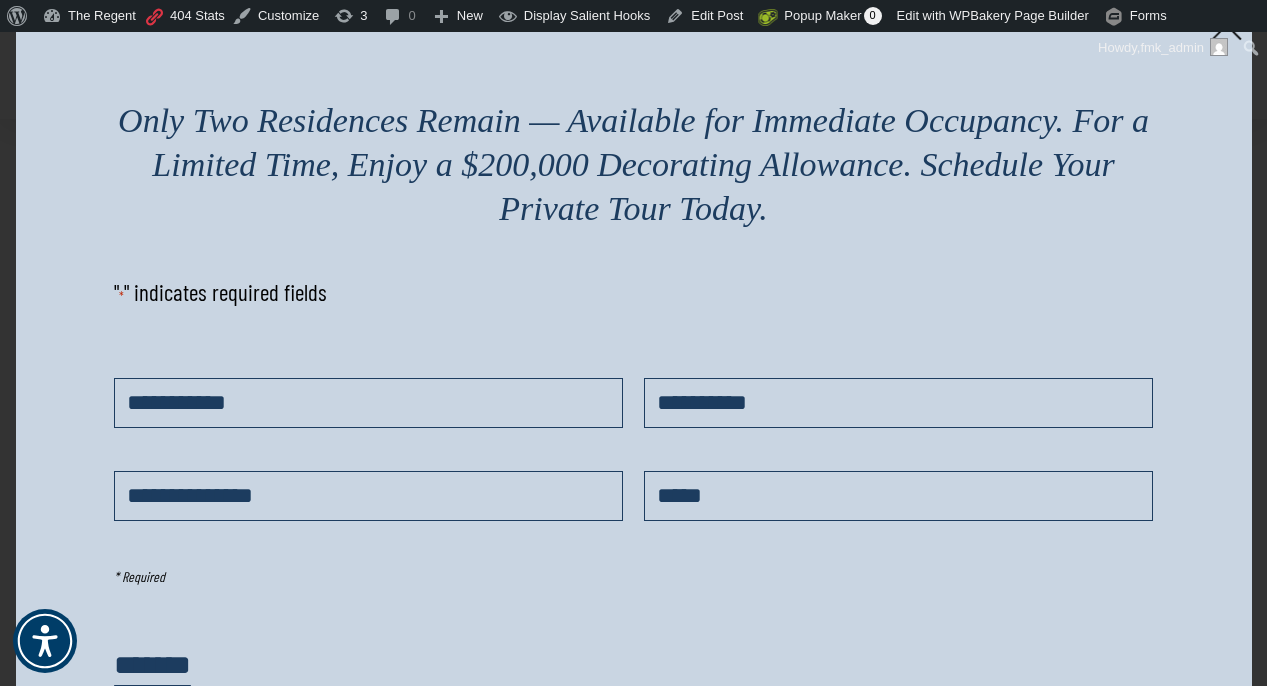 click at bounding box center [633, 343] 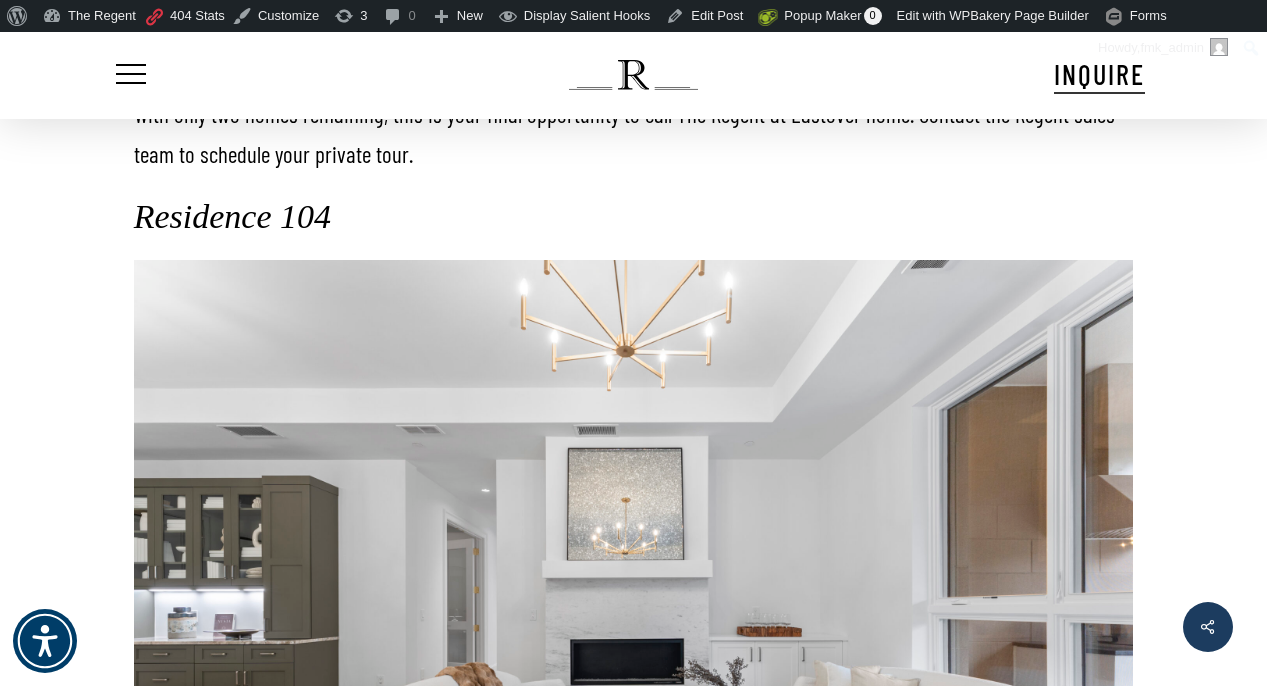 scroll, scrollTop: 2687, scrollLeft: 0, axis: vertical 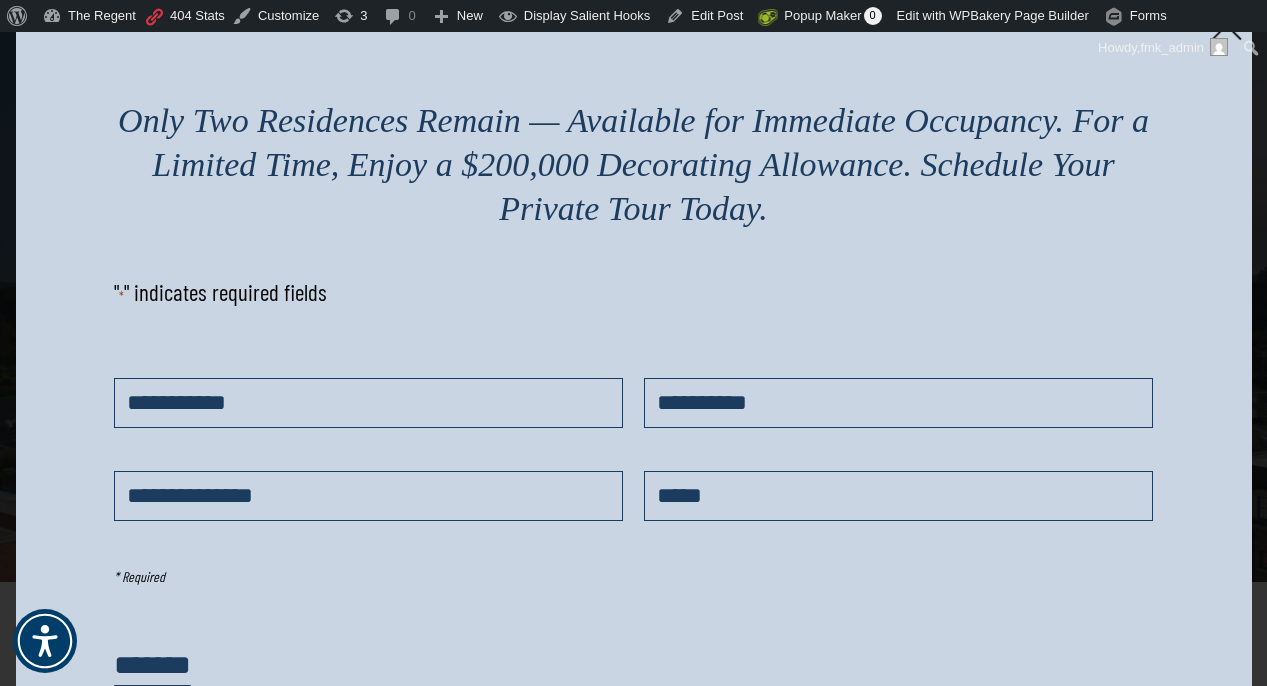 click at bounding box center (633, 343) 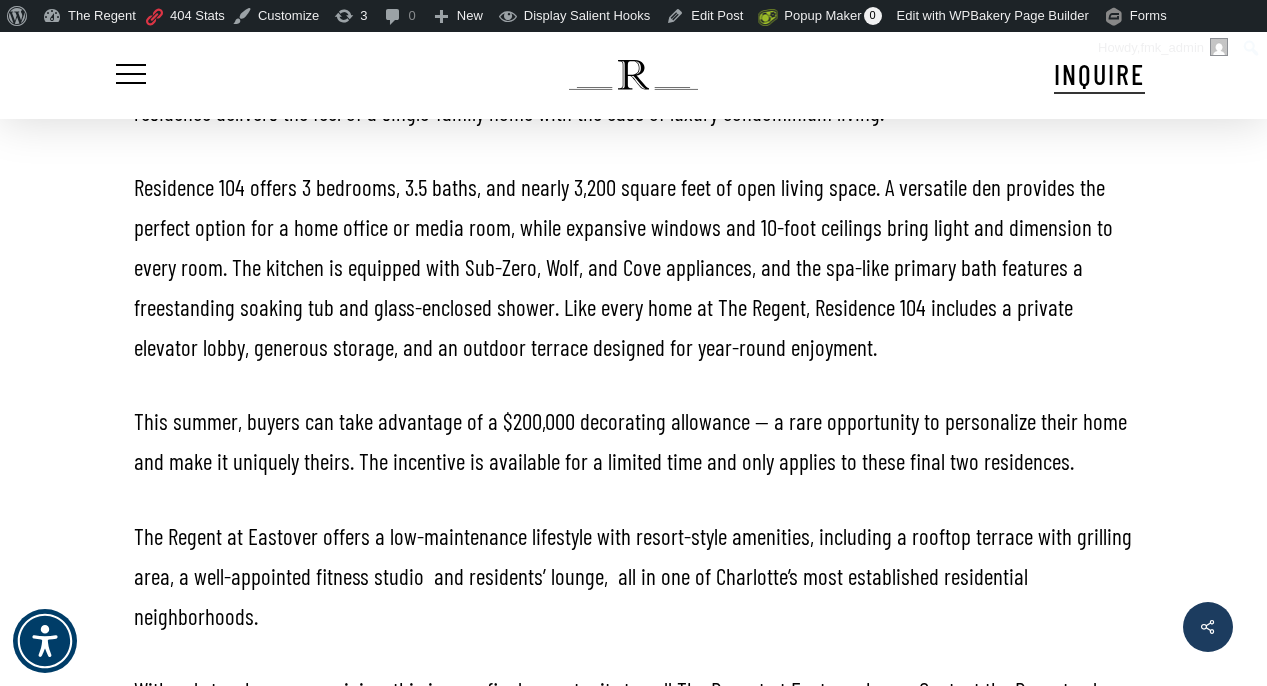 scroll, scrollTop: 1574, scrollLeft: 0, axis: vertical 